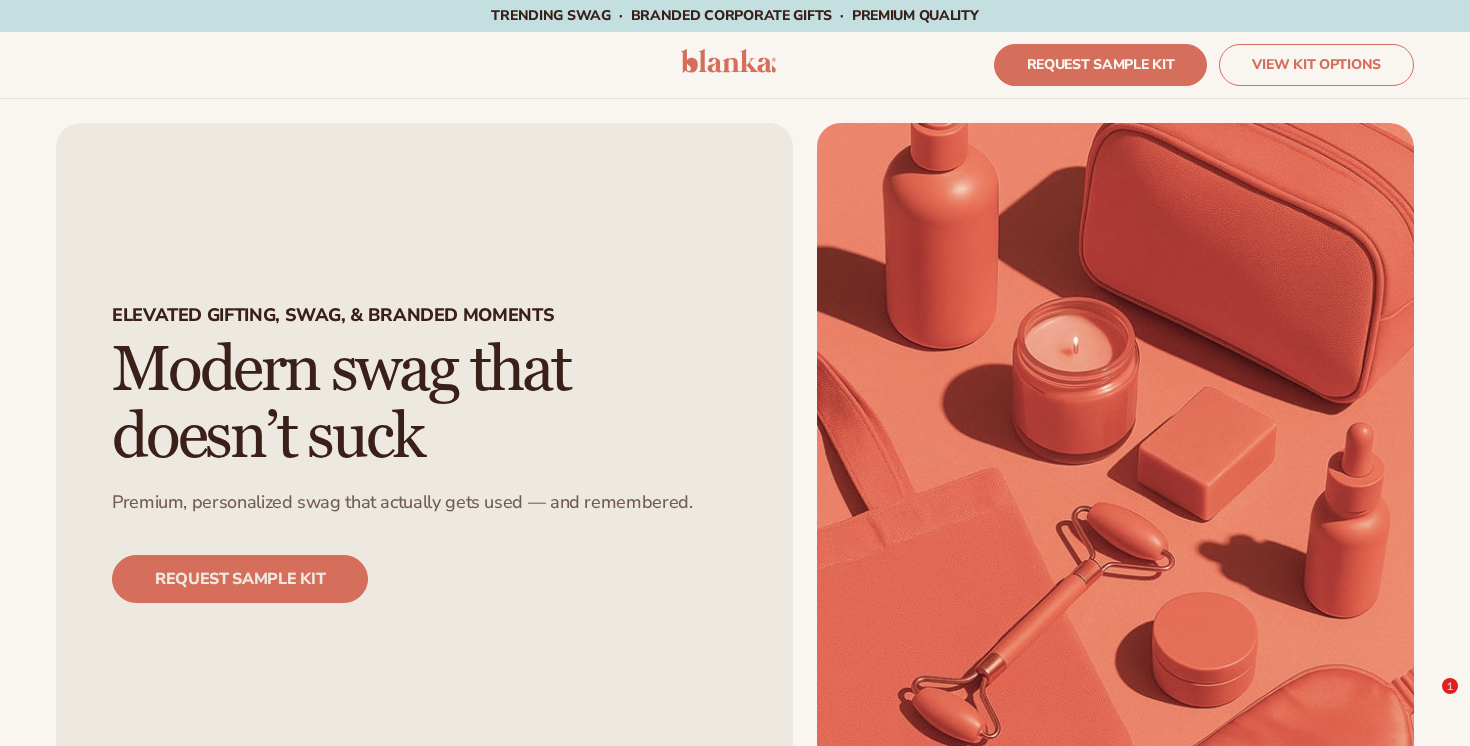 scroll, scrollTop: 0, scrollLeft: 0, axis: both 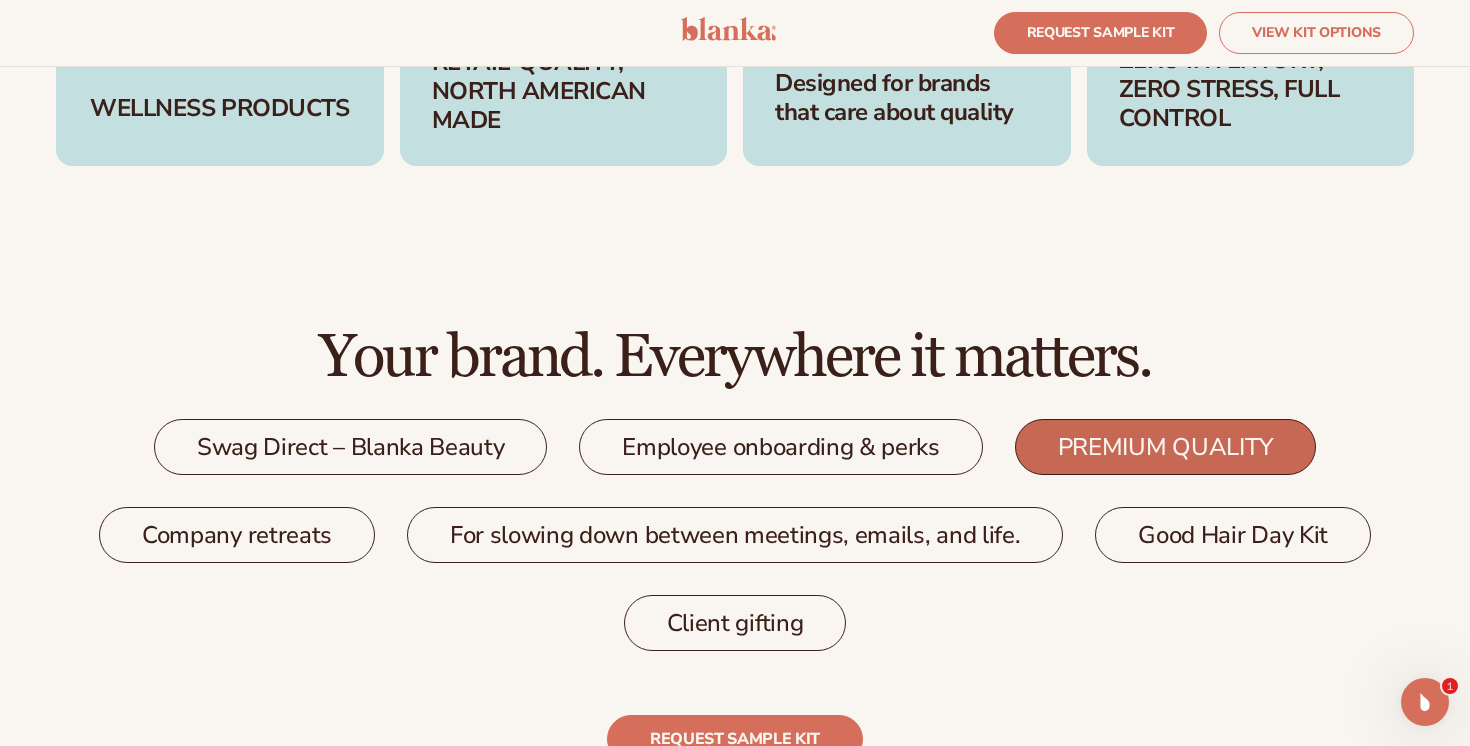 click on "Conferences & events" at bounding box center [1165, 447] 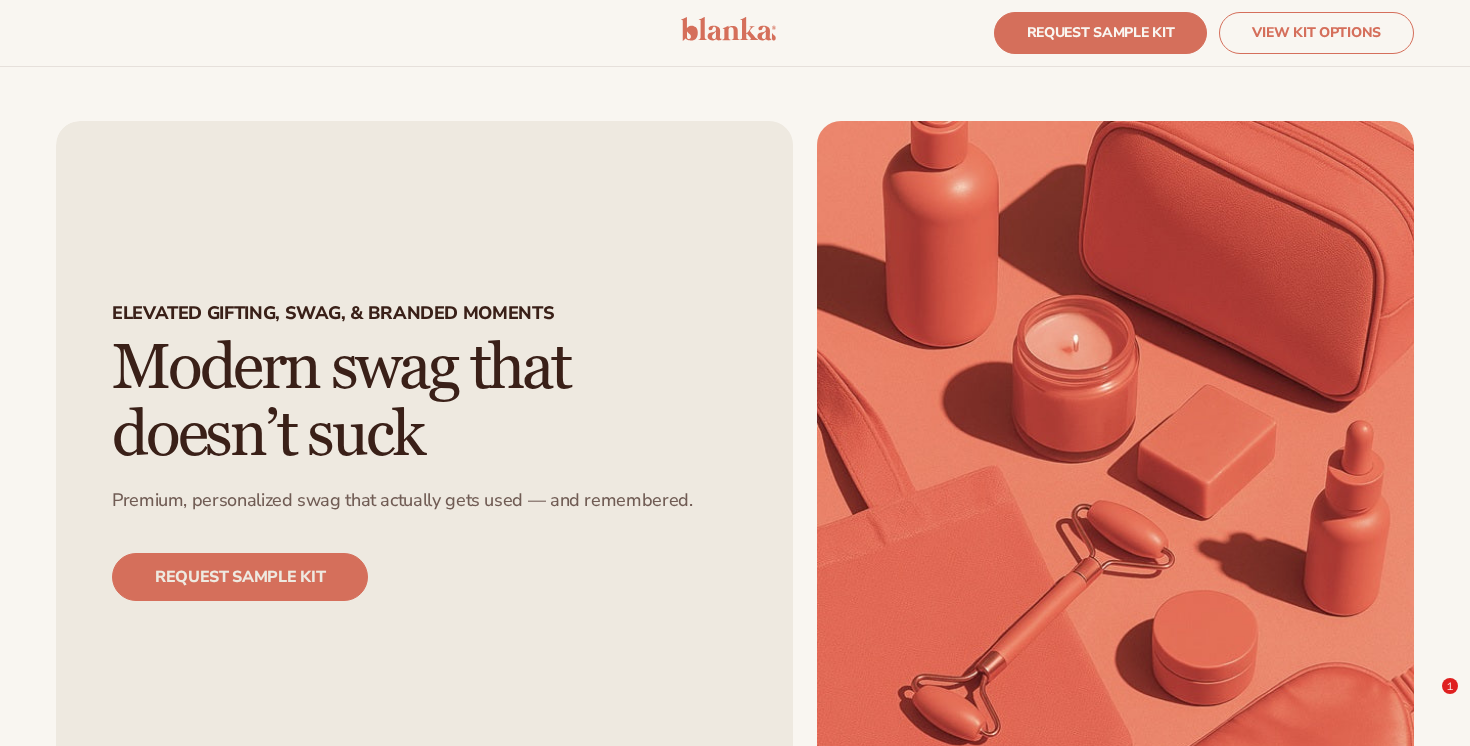 scroll, scrollTop: 449, scrollLeft: 0, axis: vertical 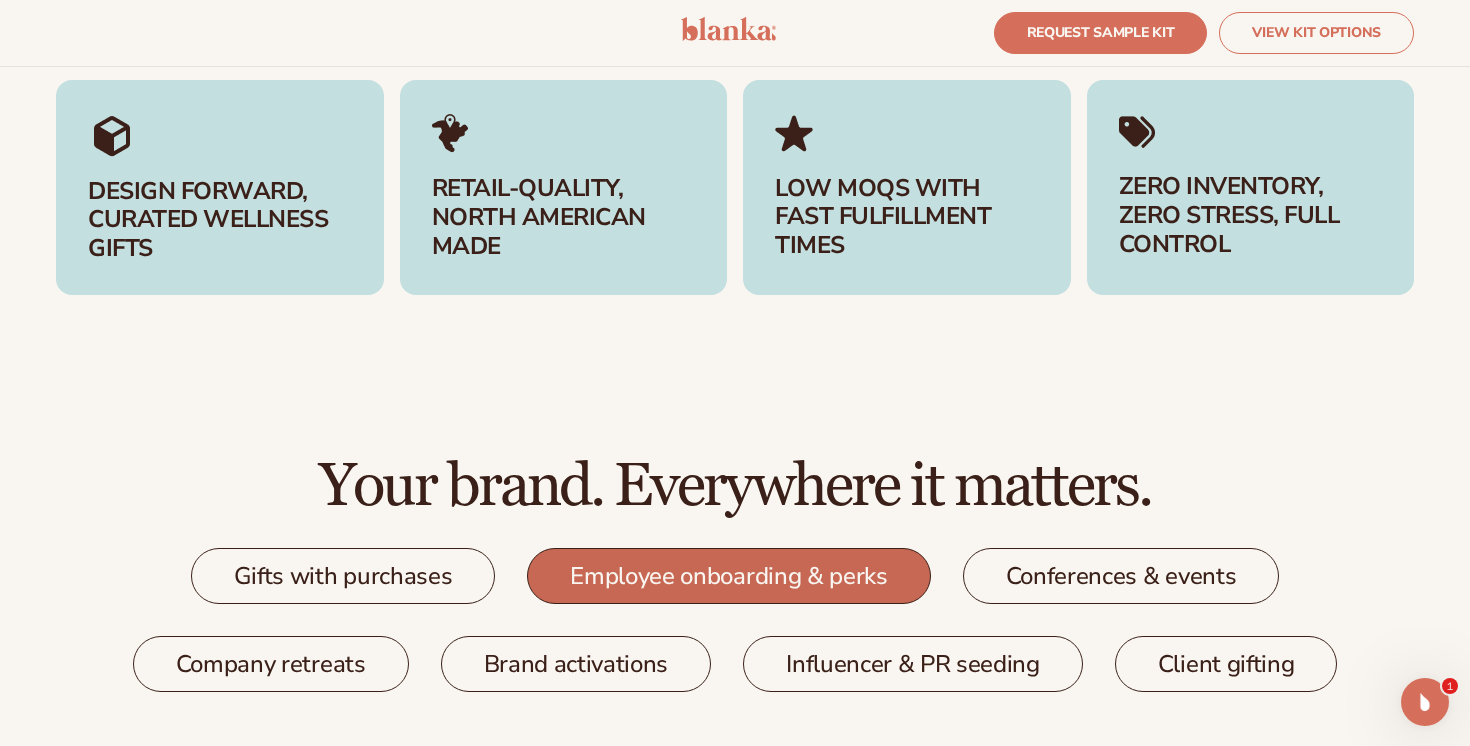 click on "Employee onboarding & perks" at bounding box center (728, 576) 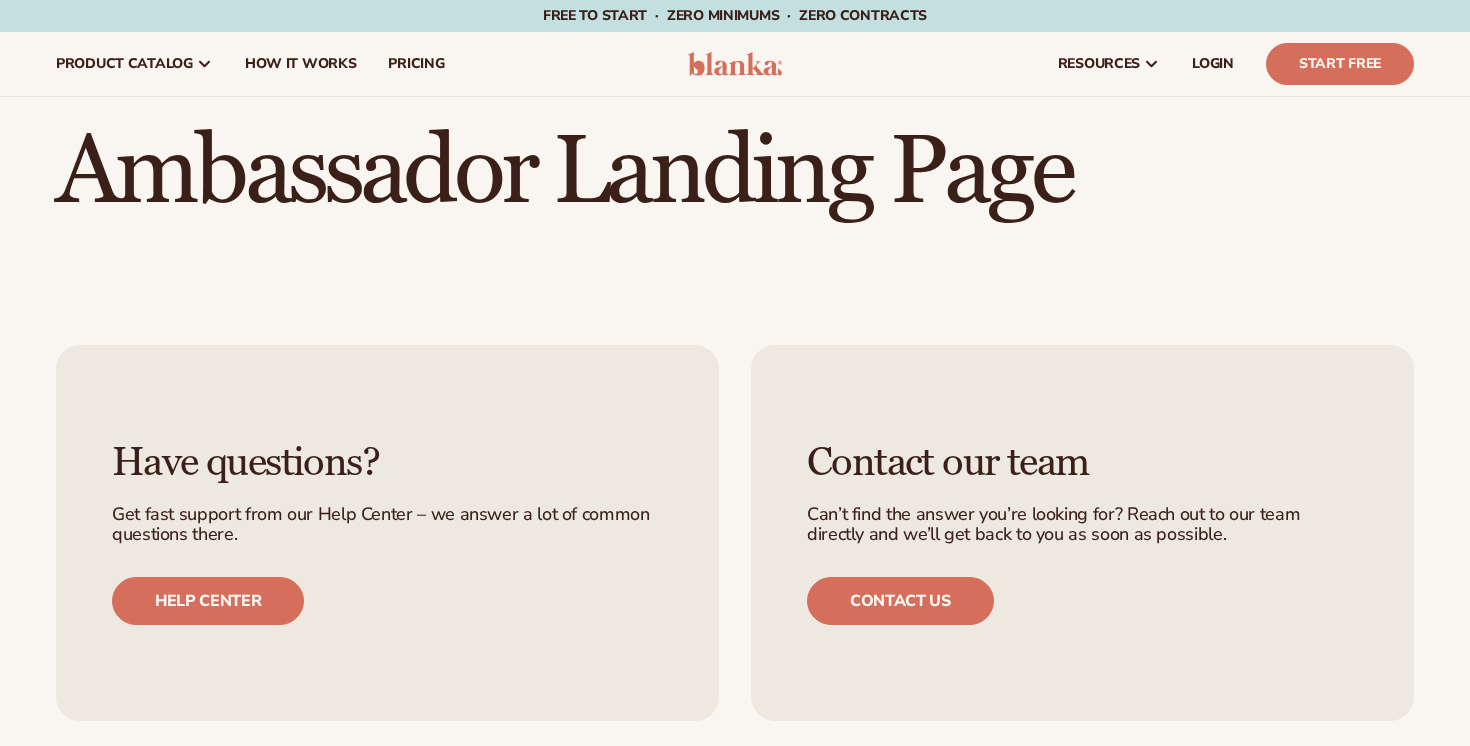 scroll, scrollTop: 0, scrollLeft: 0, axis: both 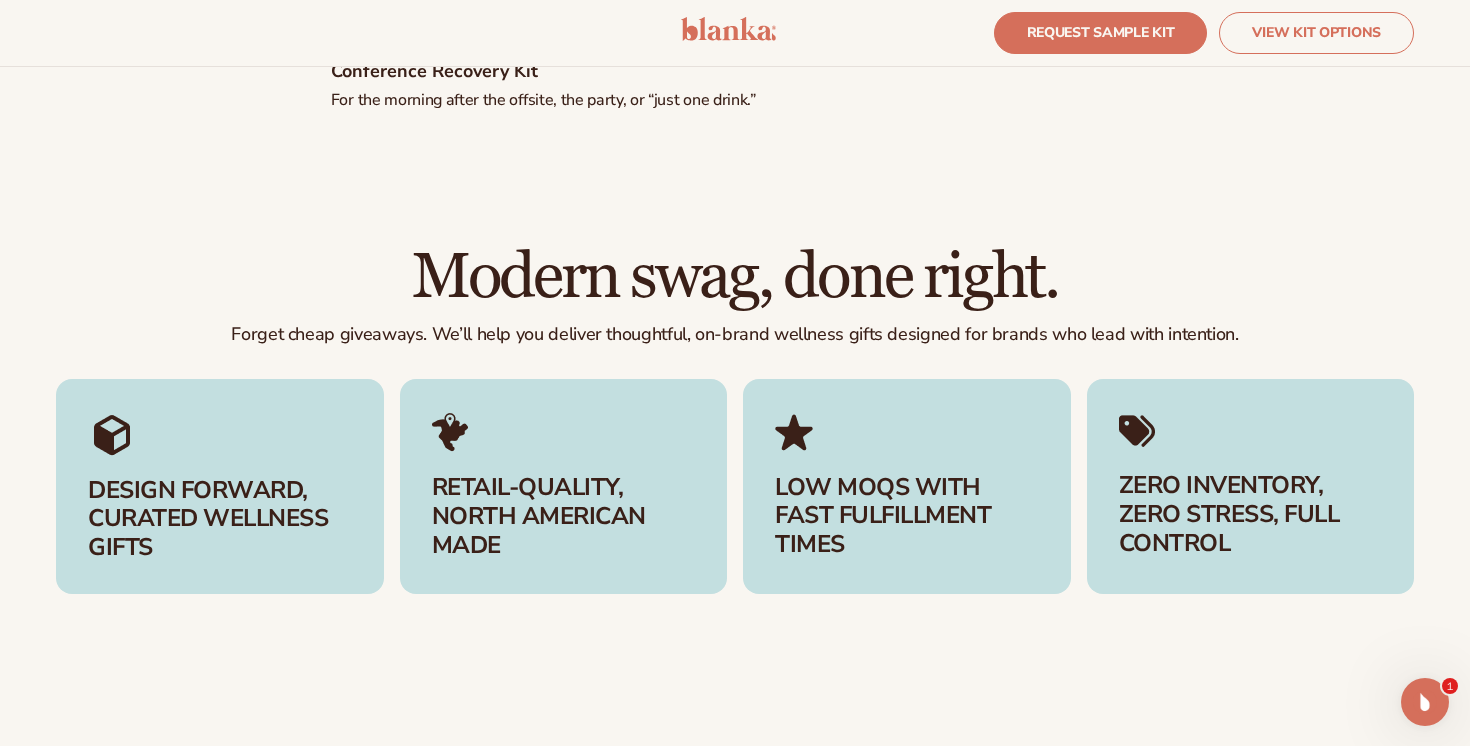 click on "Elevated Gifting, swag, & branded moments
Modern swag that doesn’t suck
Premium, personalized swag that actually gets used — and remembered.
REQUEST SAMPLE KIT
Designed for brands that care about quality
proud" at bounding box center [735, 66] 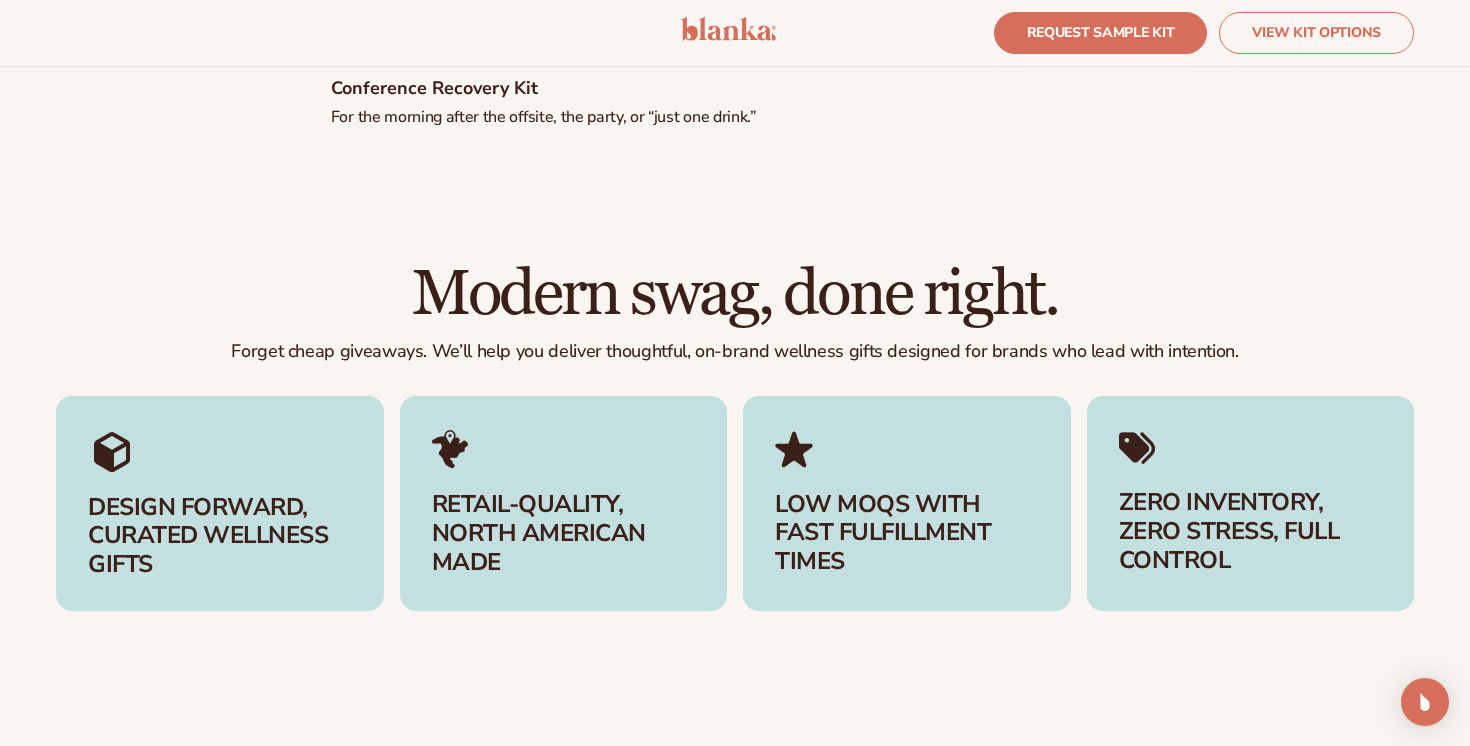 scroll, scrollTop: 3722, scrollLeft: 0, axis: vertical 